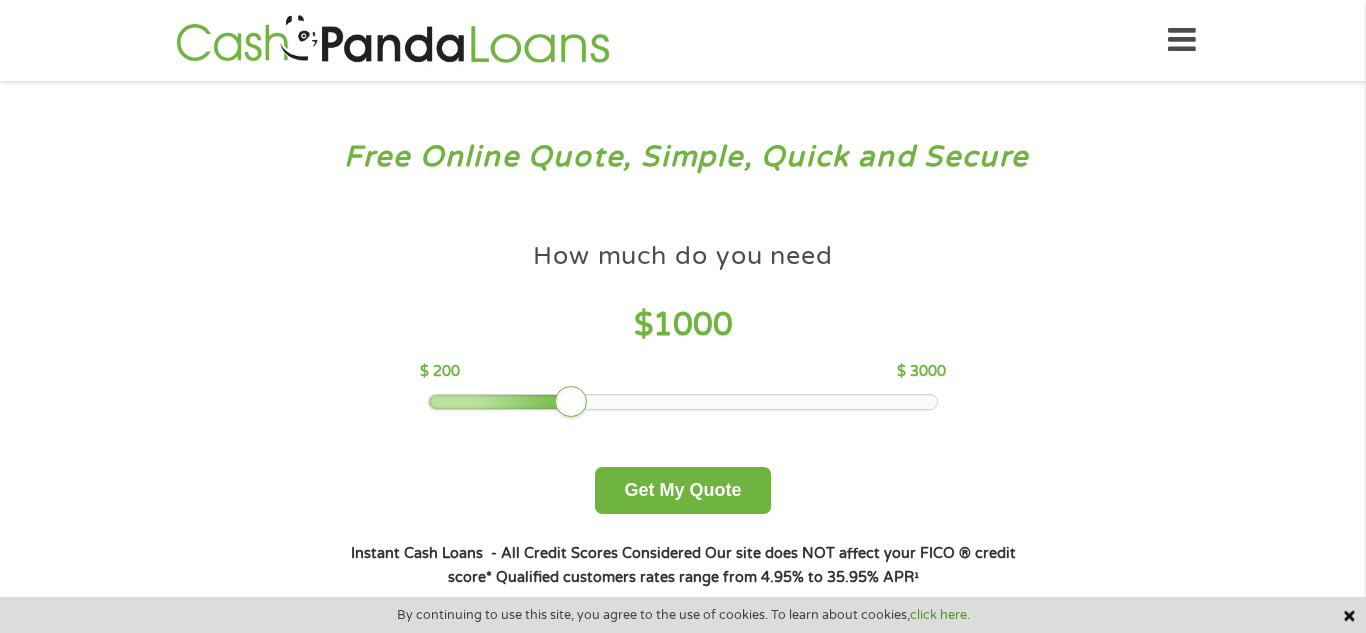 scroll, scrollTop: 0, scrollLeft: 0, axis: both 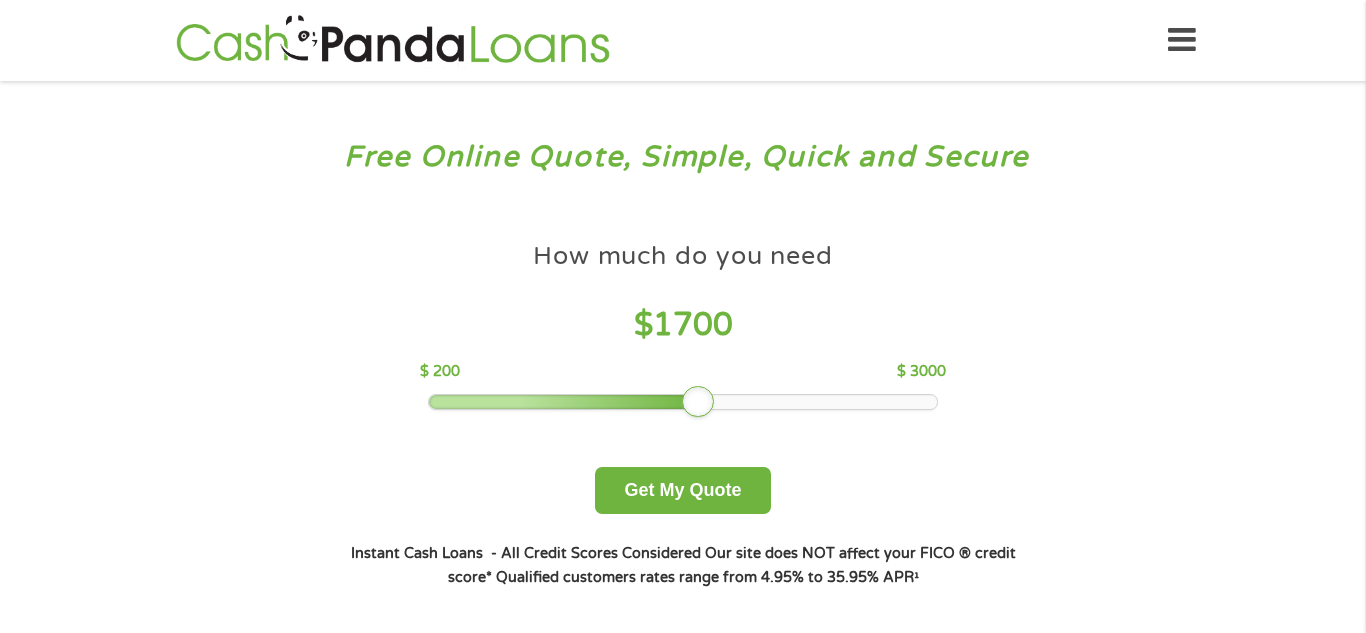 drag, startPoint x: 568, startPoint y: 411, endPoint x: 702, endPoint y: 421, distance: 134.37262 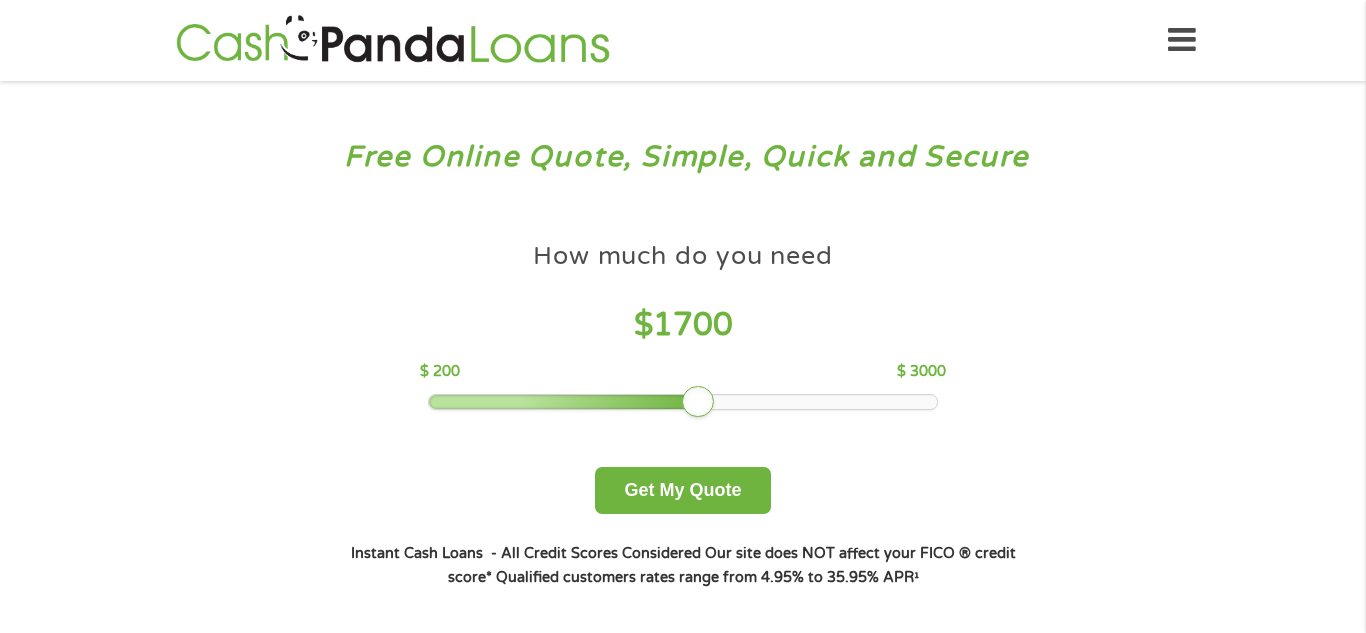 click on "How much do you need $  1700 $ 200 $ 3000   Get My Quote" at bounding box center (683, 373) 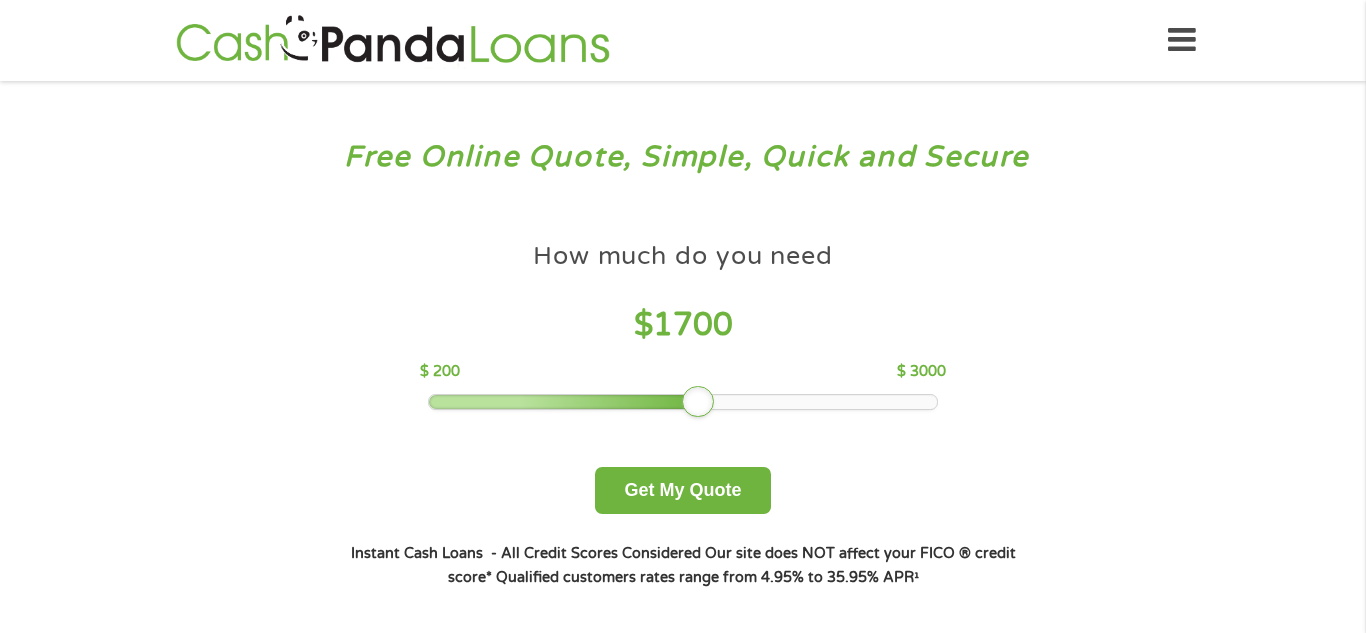 click at bounding box center (698, 402) 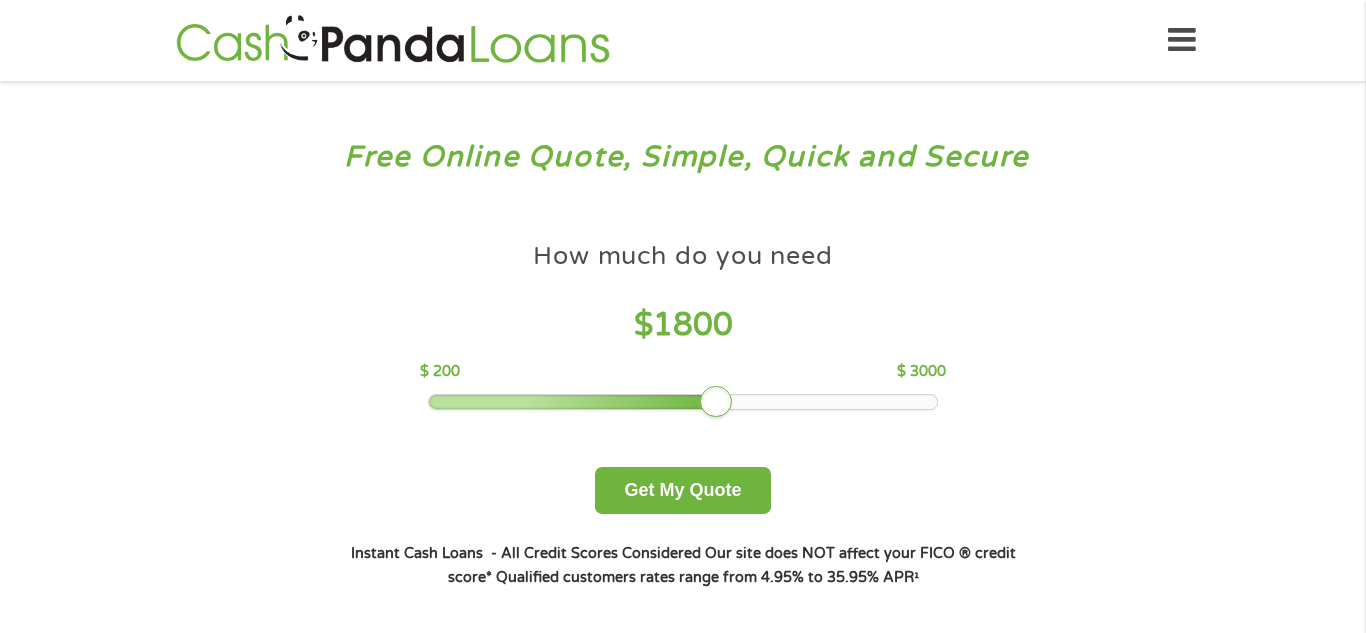 drag, startPoint x: 717, startPoint y: 402, endPoint x: 766, endPoint y: 406, distance: 49.162994 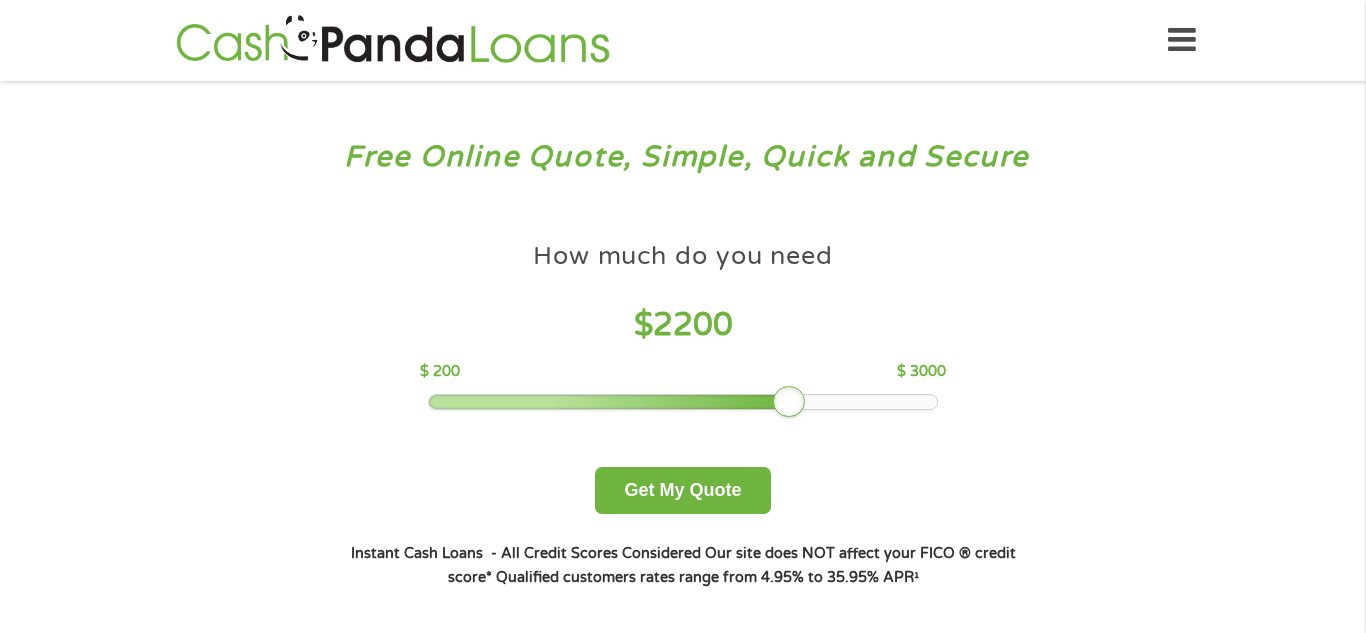 drag, startPoint x: 729, startPoint y: 407, endPoint x: 806, endPoint y: 397, distance: 77.64664 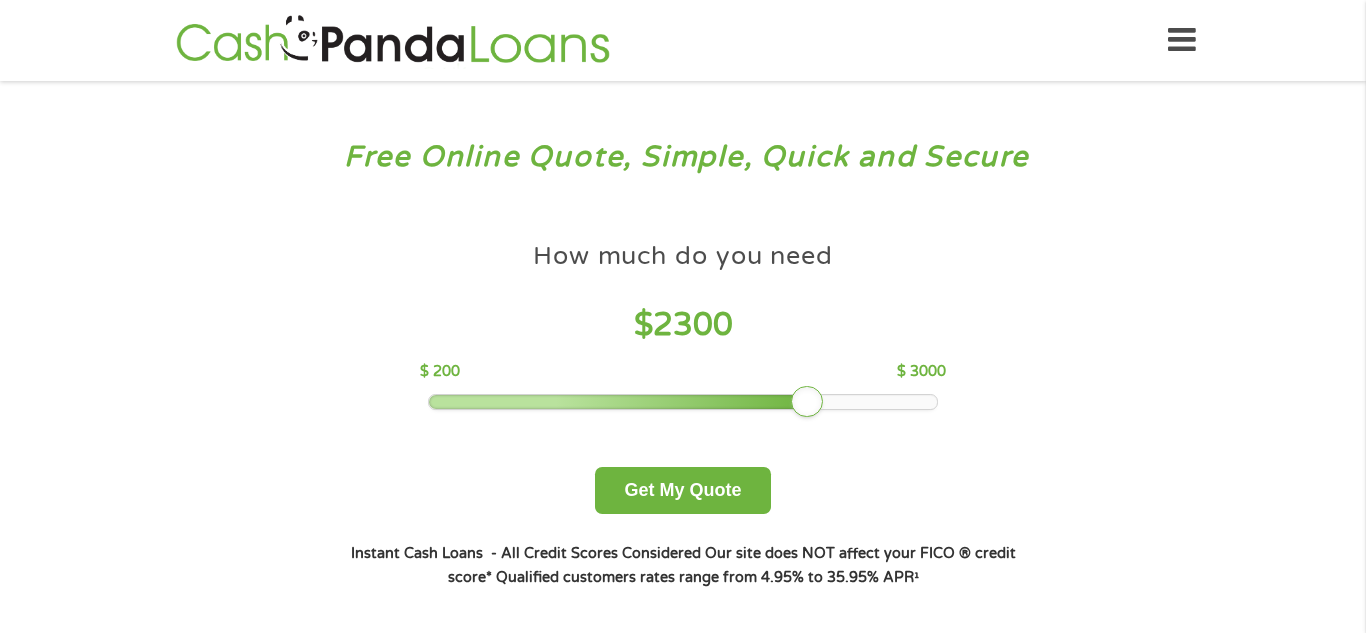 drag, startPoint x: 804, startPoint y: 397, endPoint x: 863, endPoint y: 390, distance: 59.413803 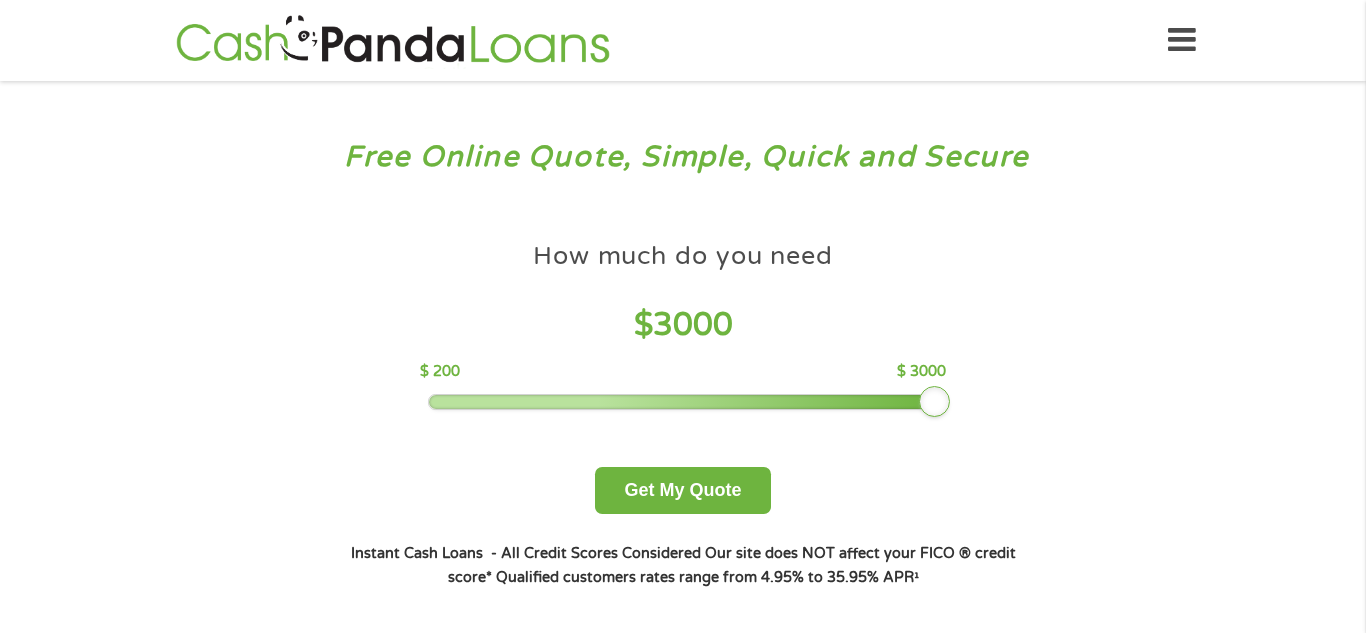 drag, startPoint x: 810, startPoint y: 401, endPoint x: 945, endPoint y: 398, distance: 135.03333 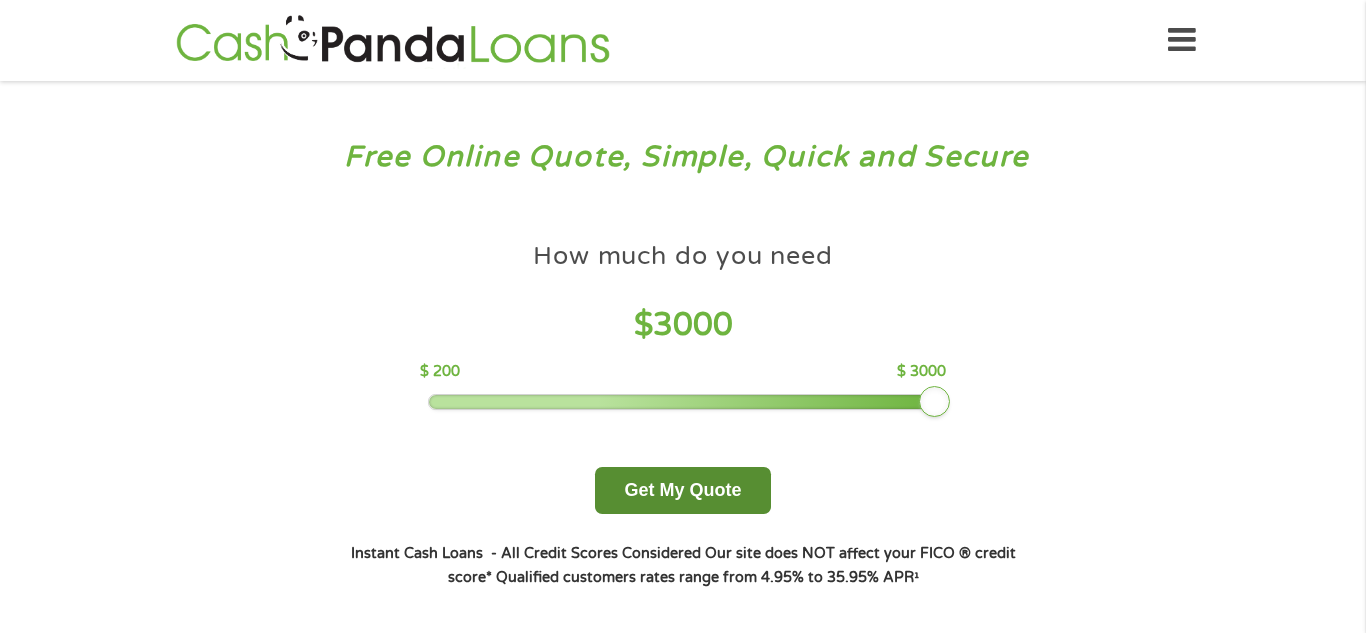 click on "Get My Quote" at bounding box center (682, 490) 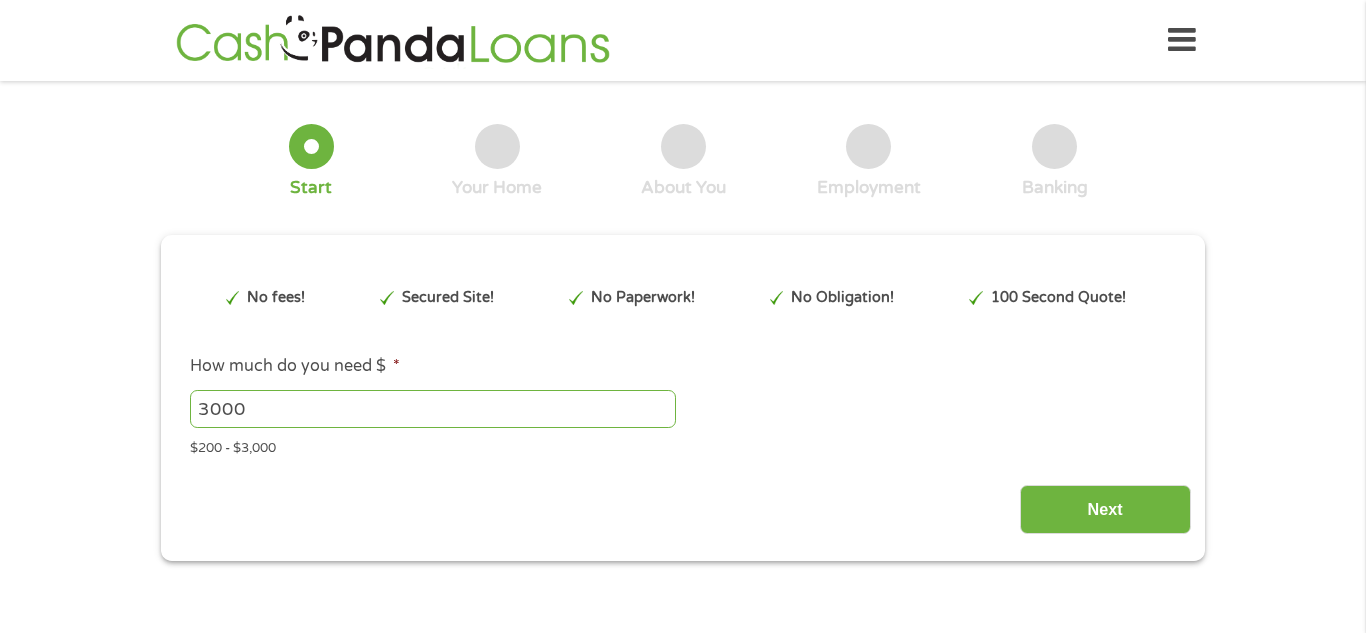 scroll, scrollTop: 0, scrollLeft: 0, axis: both 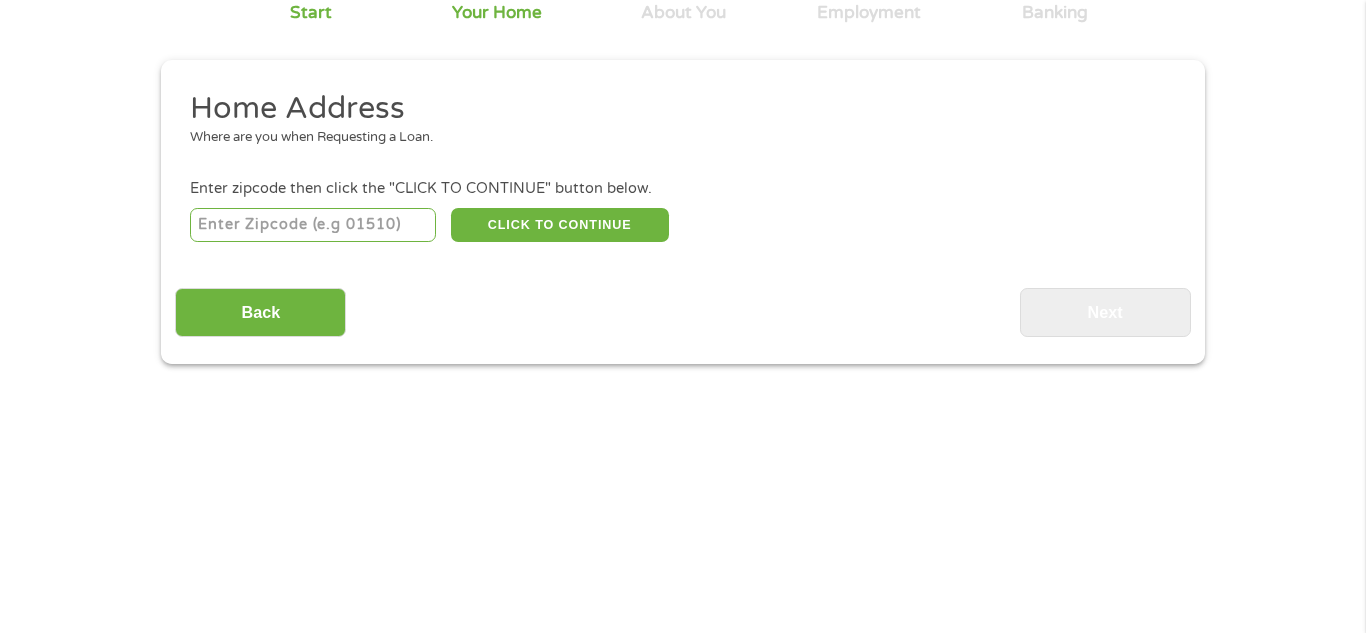 click at bounding box center [313, 225] 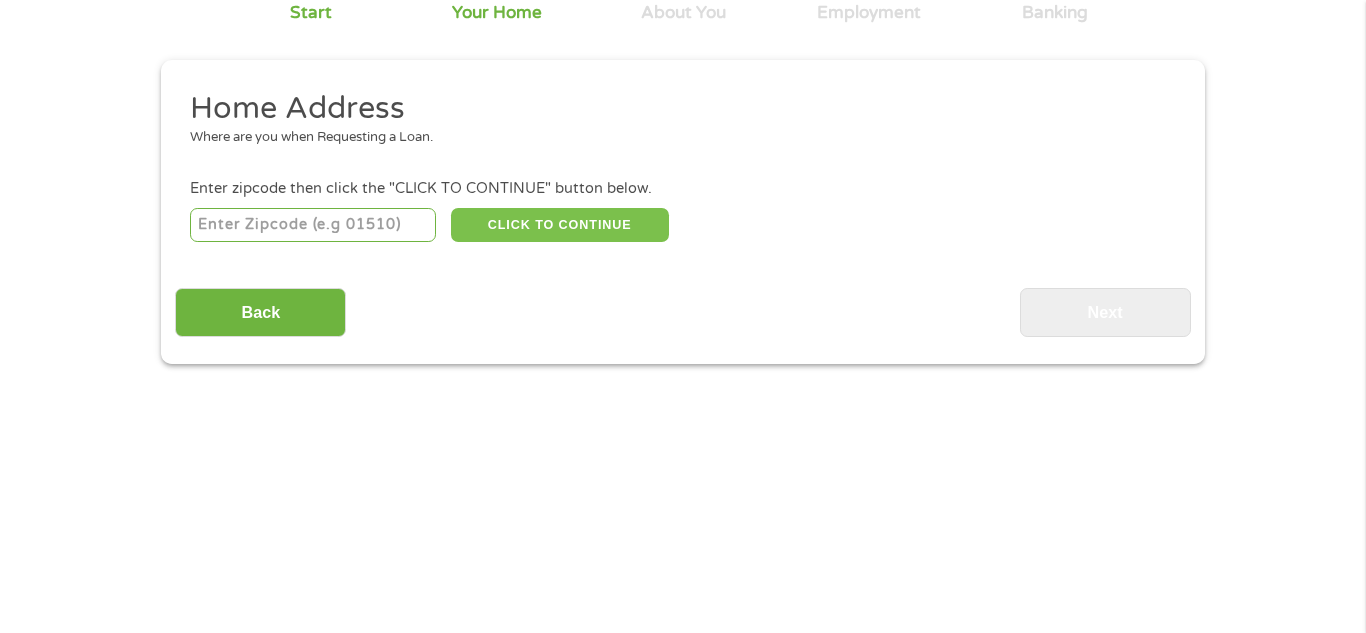 type on "[POSTAL_CODE]" 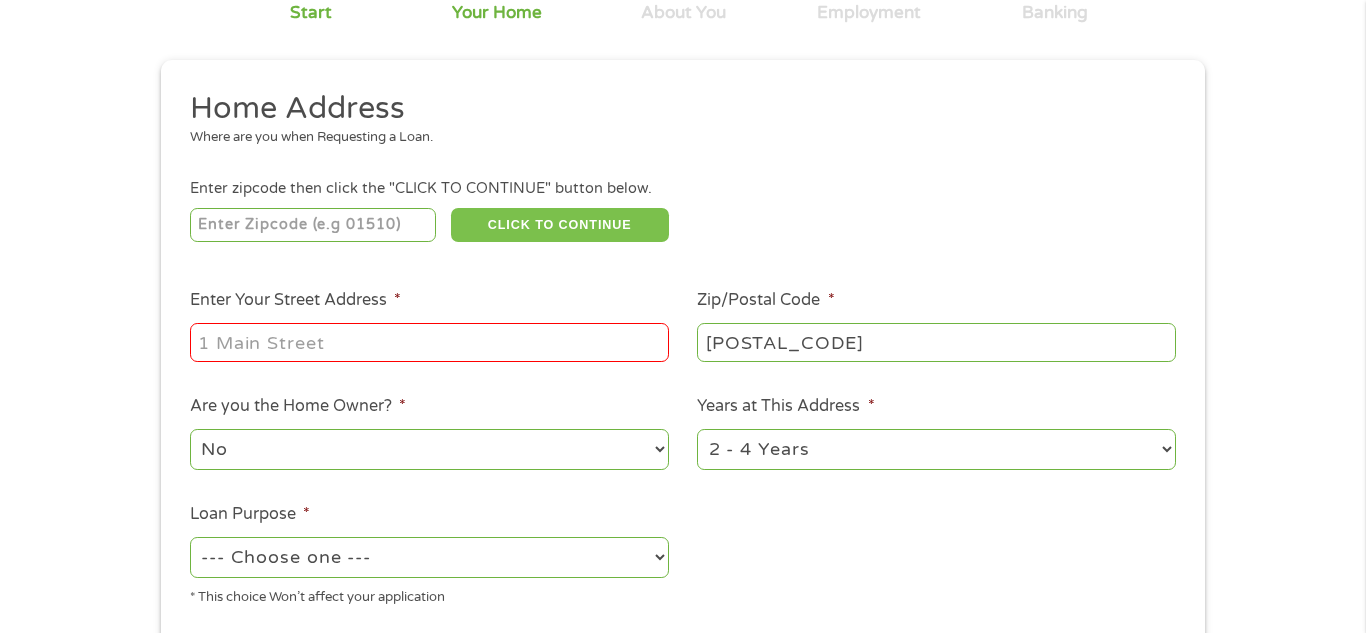 click on "CLICK TO CONTINUE" at bounding box center (560, 225) 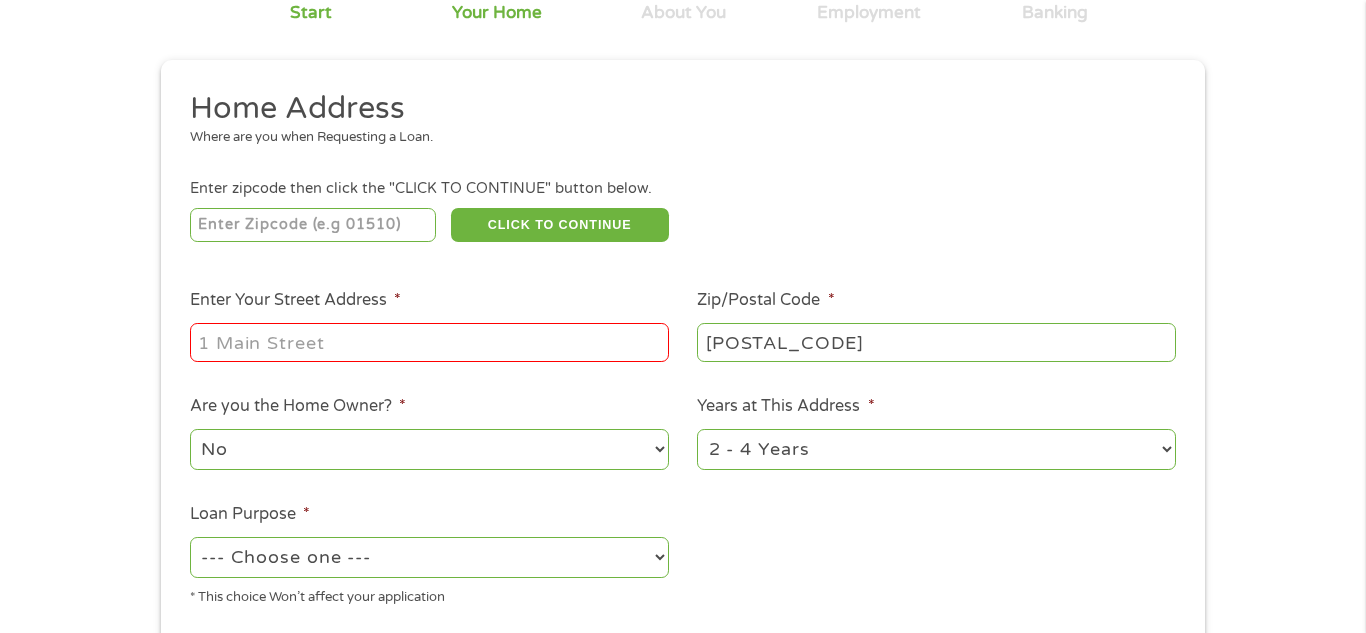 click on "Enter Your Street Address *" at bounding box center [429, 342] 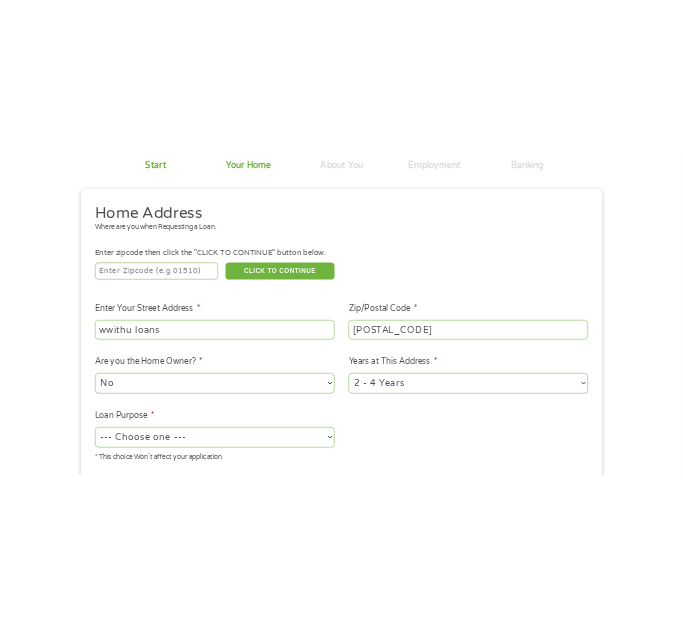 scroll, scrollTop: 178, scrollLeft: 0, axis: vertical 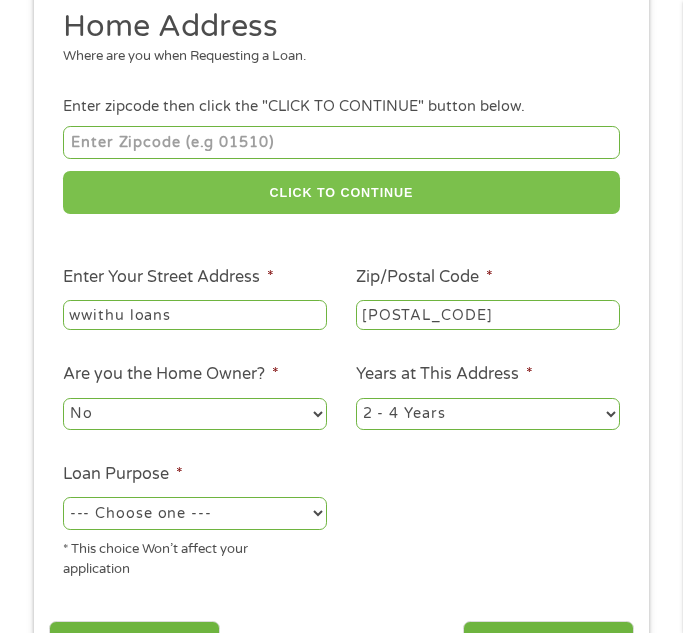 click on "CLICK TO CONTINUE" at bounding box center [341, 192] 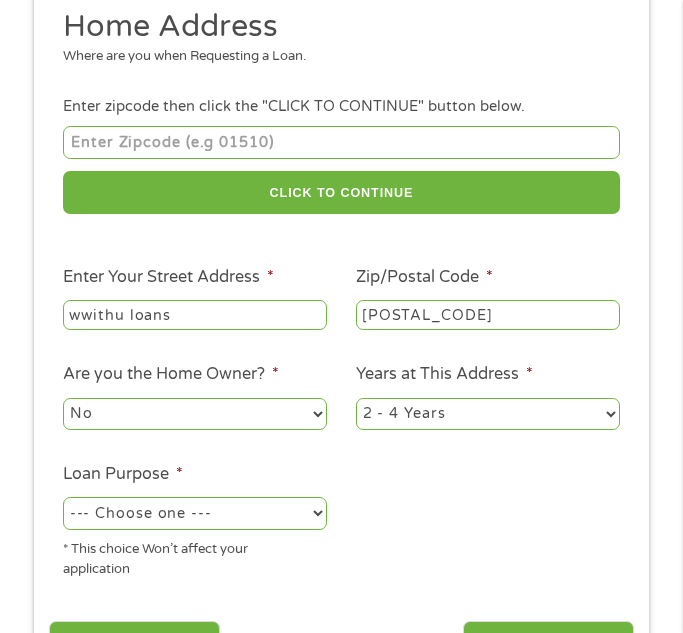 click on "wwithu loans" at bounding box center [195, 315] 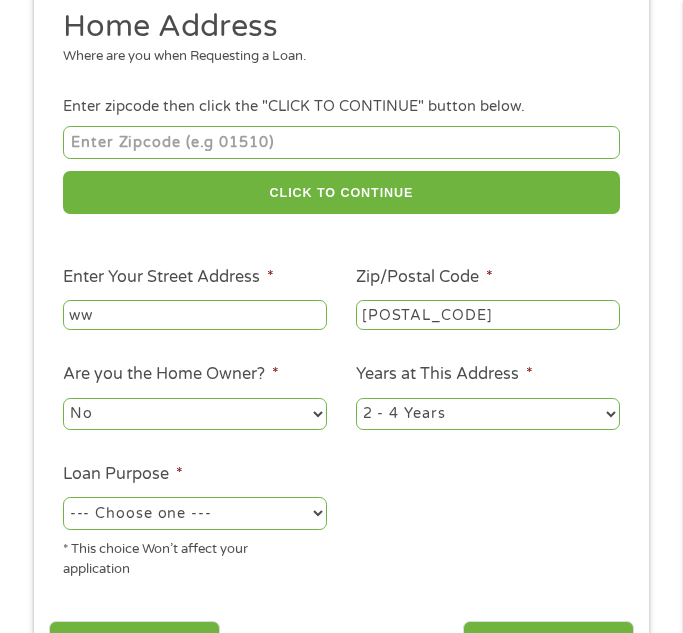 type on "w" 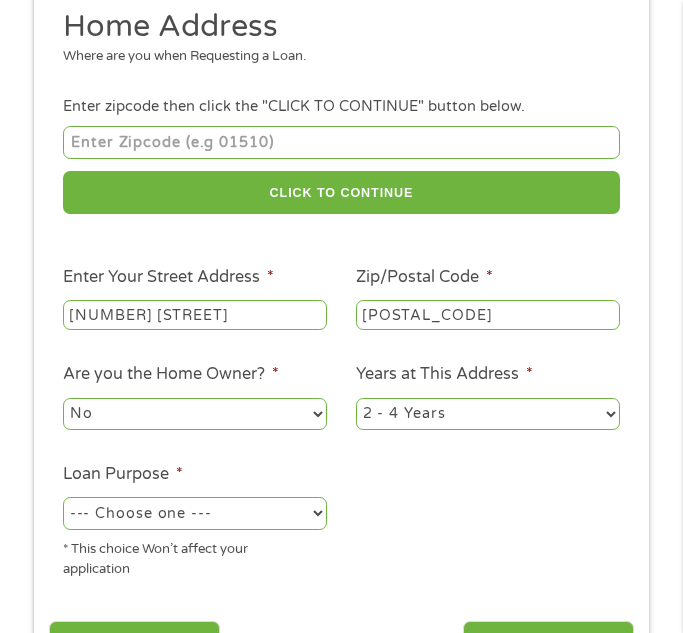 type on "[NUMBER] [STREET]" 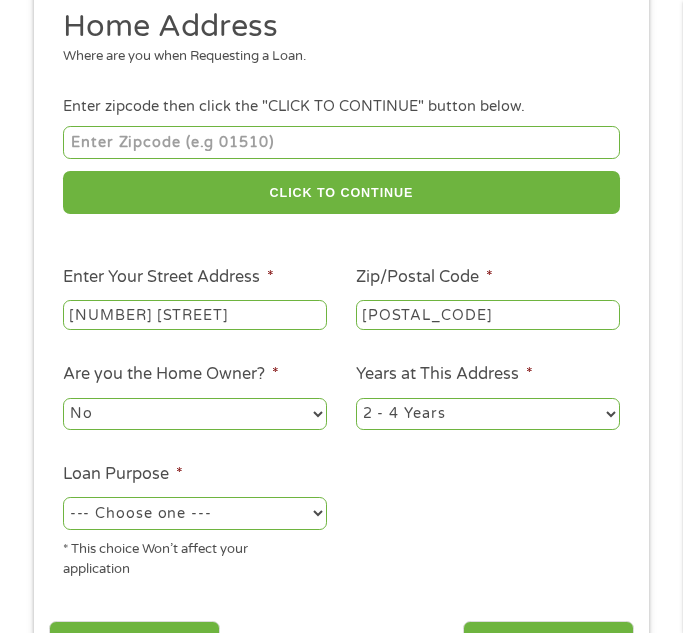 click on "1 Year or less 1 - 2 Years 2 - 4 Years Over 4 Years" at bounding box center [488, 414] 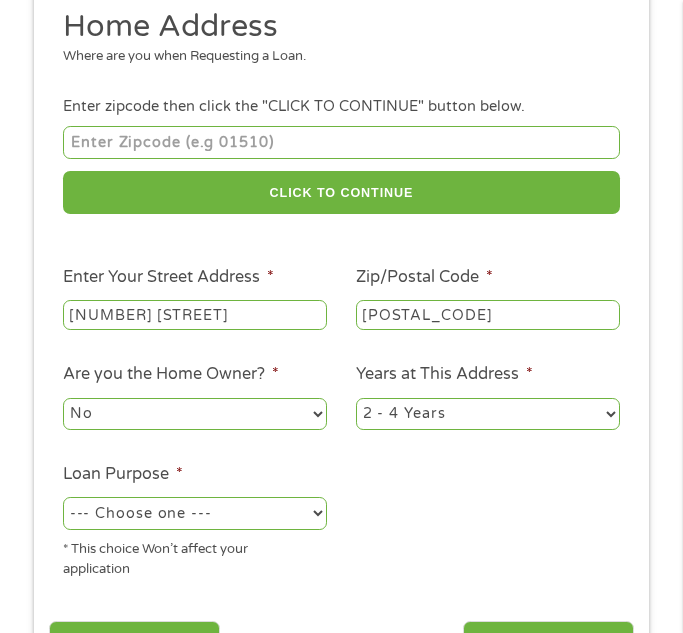 select on "60months" 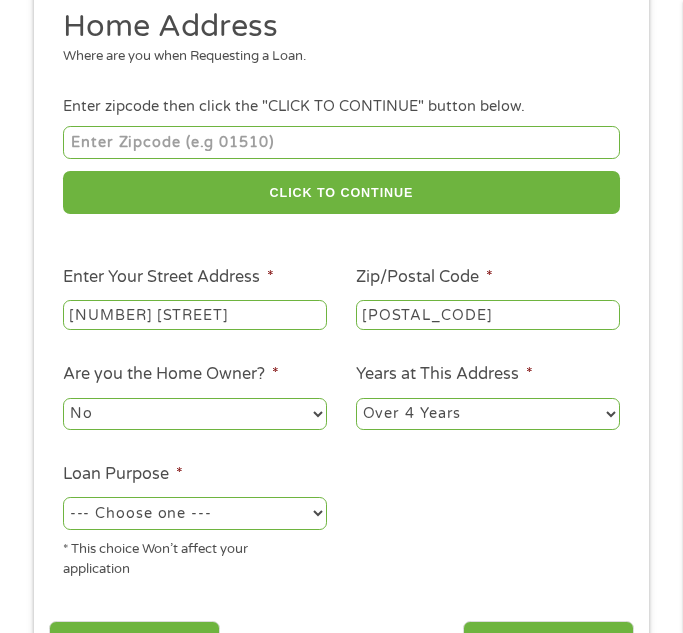 click on "1 Year or less 1 - 2 Years 2 - 4 Years Over 4 Years" at bounding box center [488, 414] 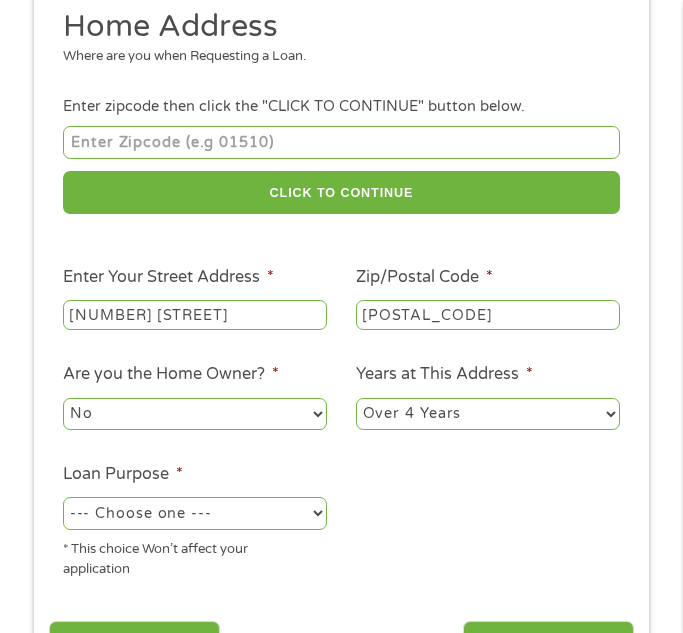 click on "--- Choose one --- Pay Bills Debt Consolidation Home Improvement Major Purchase Car Loan Short Term Cash Medical Expenses Other" at bounding box center [195, 513] 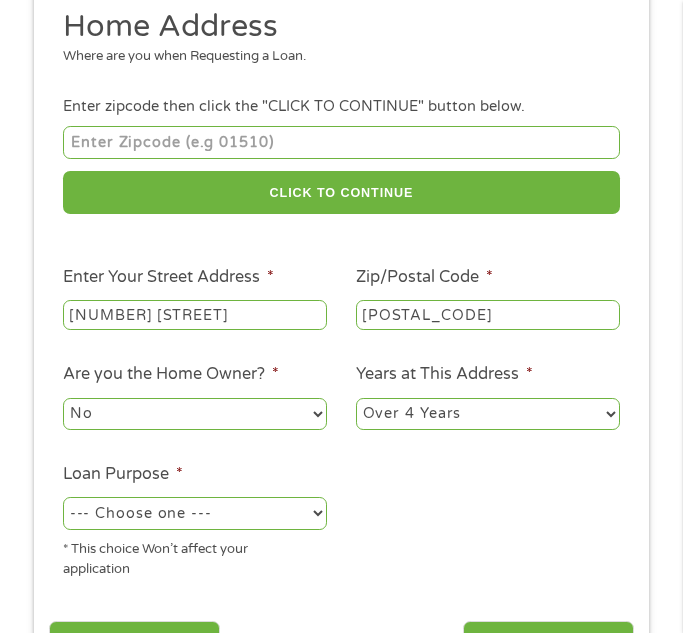 select on "other" 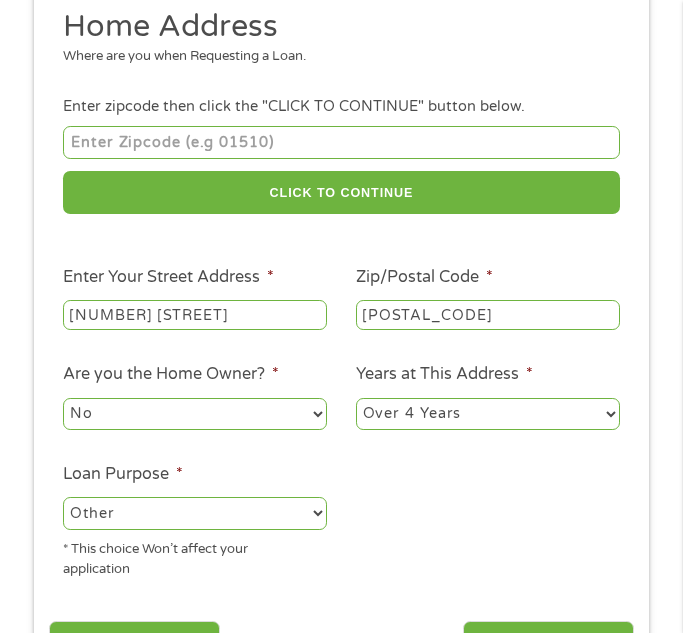 click on "--- Choose one --- Pay Bills Debt Consolidation Home Improvement Major Purchase Car Loan Short Term Cash Medical Expenses Other" at bounding box center [195, 513] 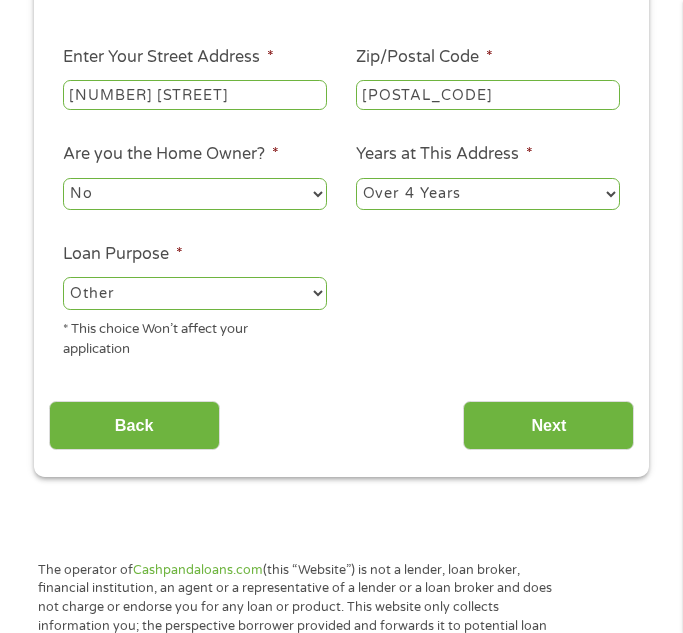 scroll, scrollTop: 435, scrollLeft: 0, axis: vertical 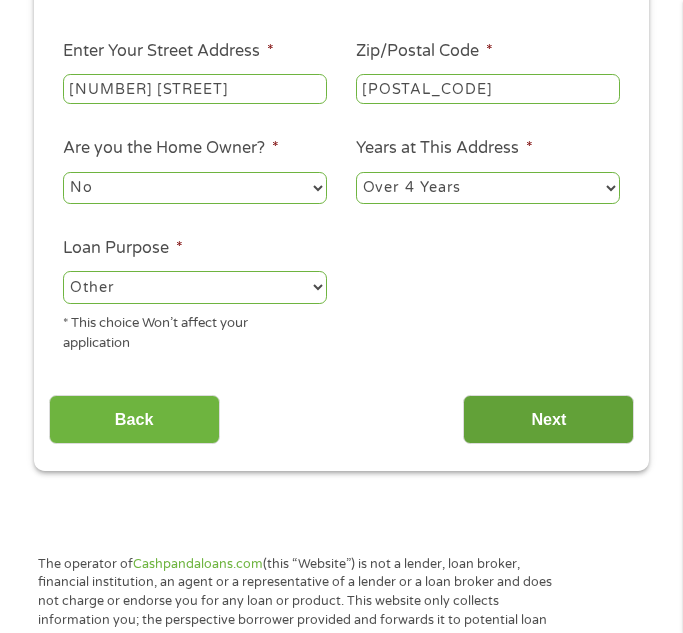 click on "Next" at bounding box center [548, 419] 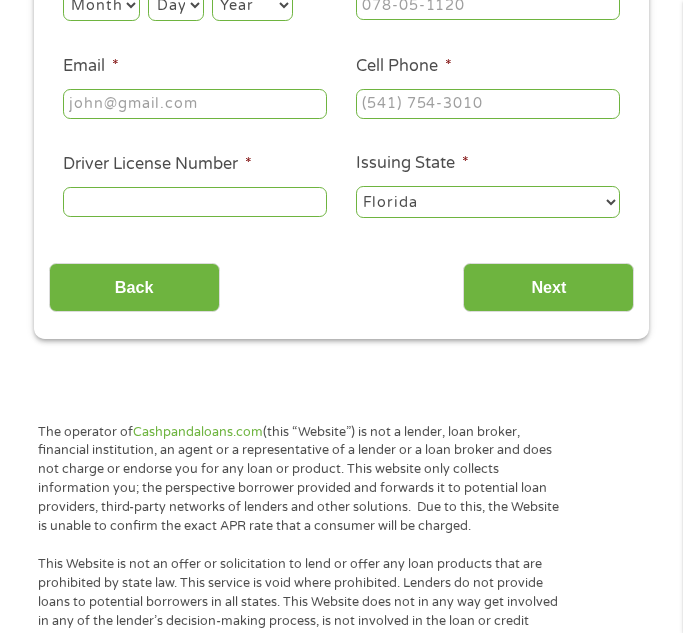 scroll, scrollTop: 57, scrollLeft: 0, axis: vertical 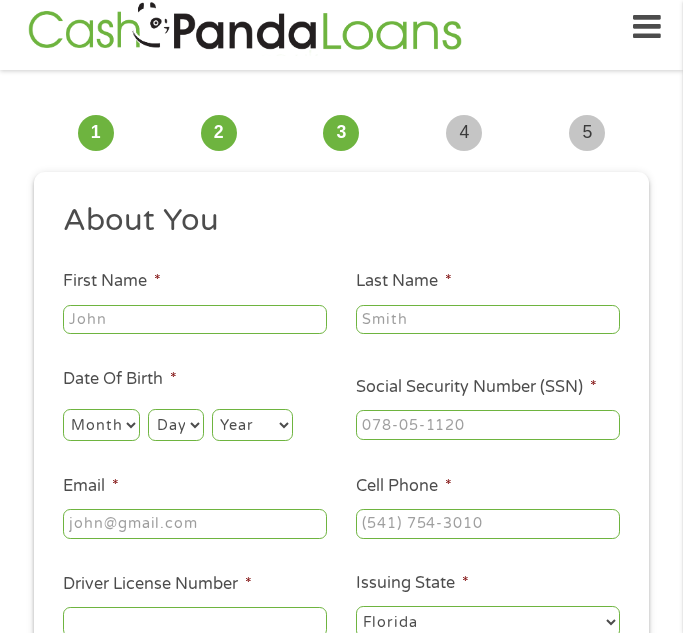 click on "First Name *" at bounding box center (195, 320) 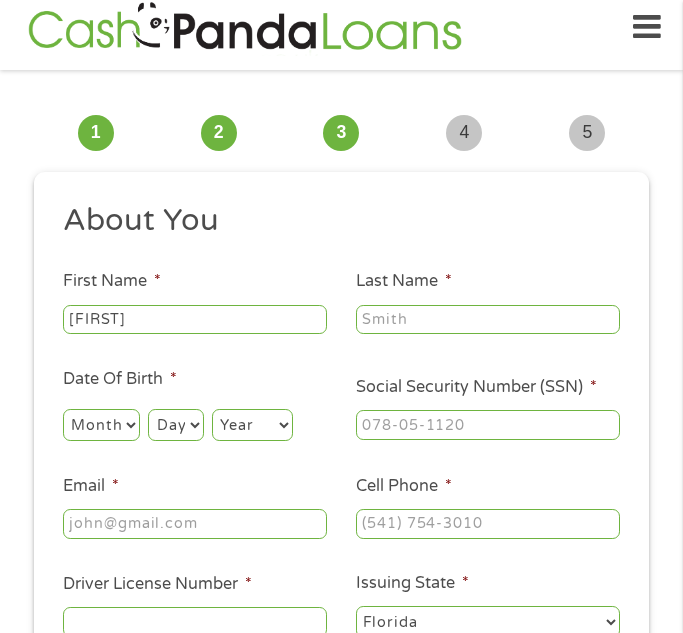 type on "[FIRST]" 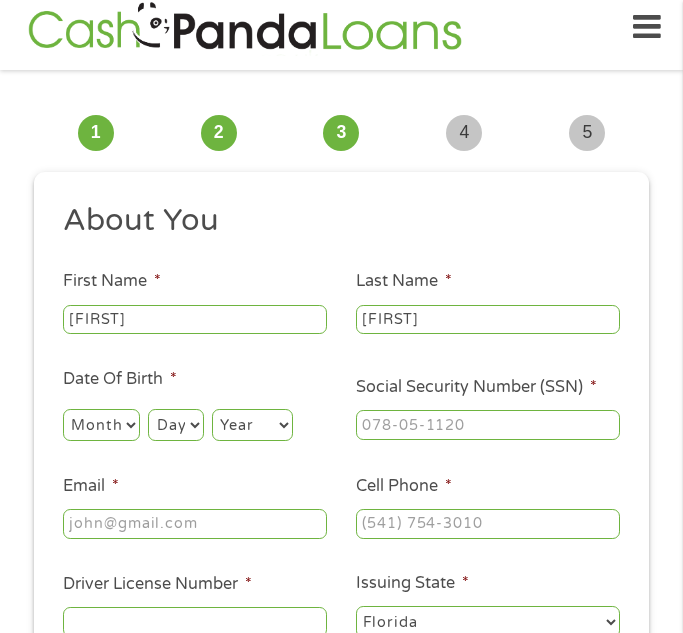type on "Webb" 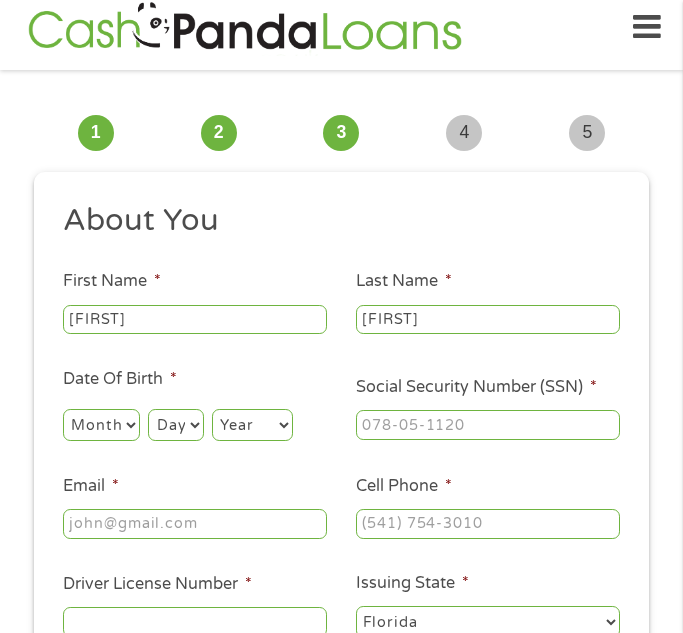click on "Month 1 2 3 4 5 6 7 8 9 10 11 12" at bounding box center (101, 425) 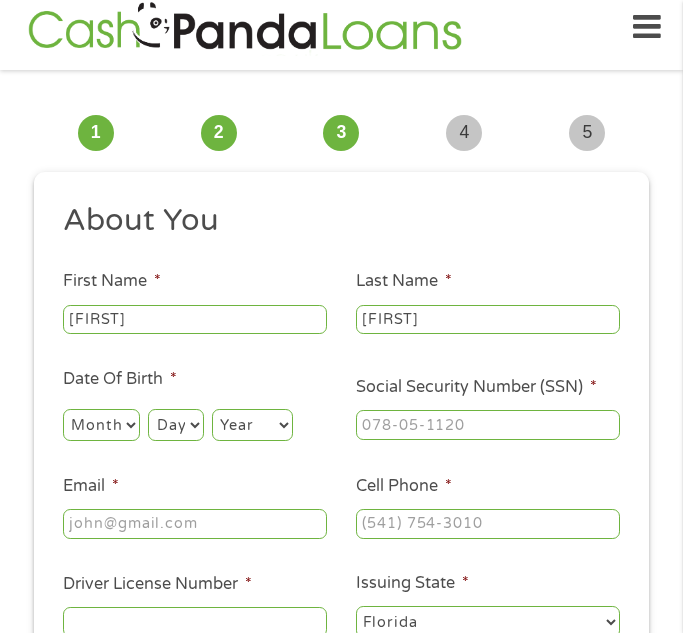 select on "12" 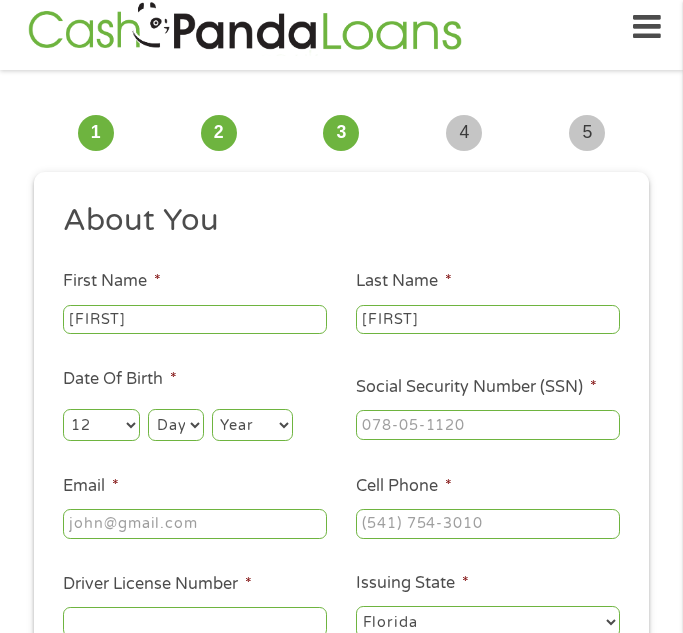 click on "Month 1 2 3 4 5 6 7 8 9 10 11 12" at bounding box center [101, 425] 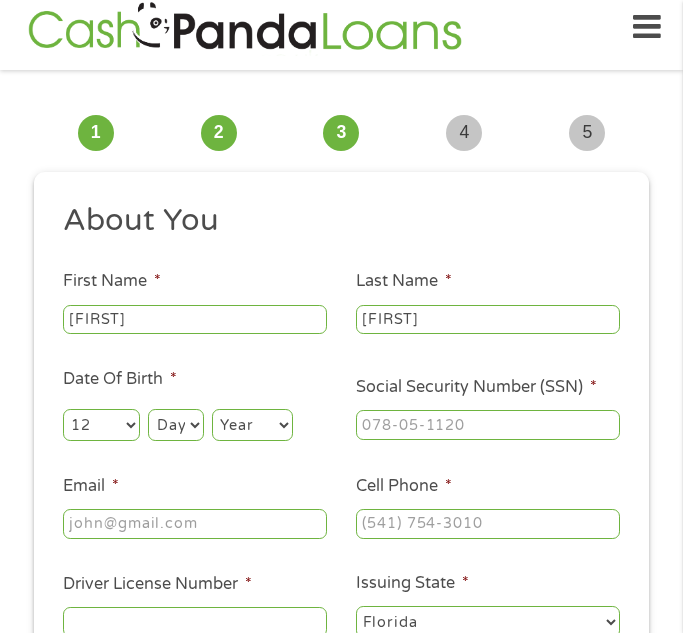 click on "Day 1 2 3 4 5 6 7 8 9 10 11 12 13 14 15 16 17 18 19 20 21 22 23 24 25 26 27 28 29 30 31" at bounding box center [175, 425] 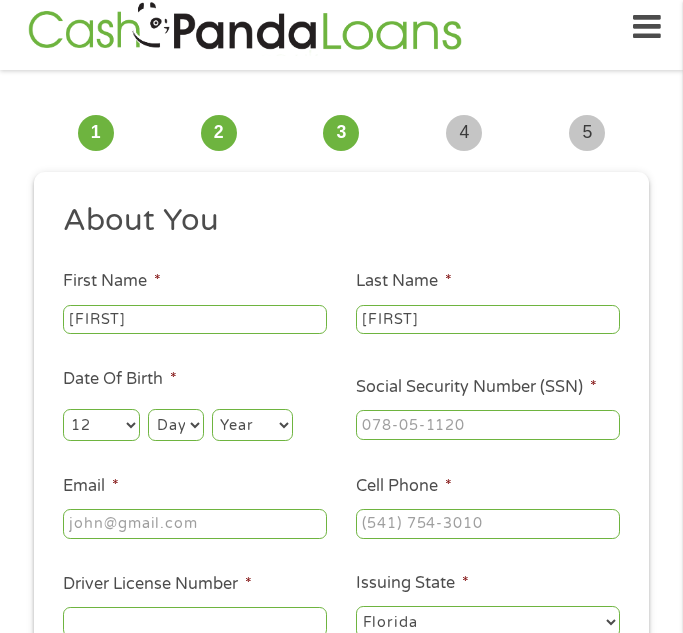 select on "3" 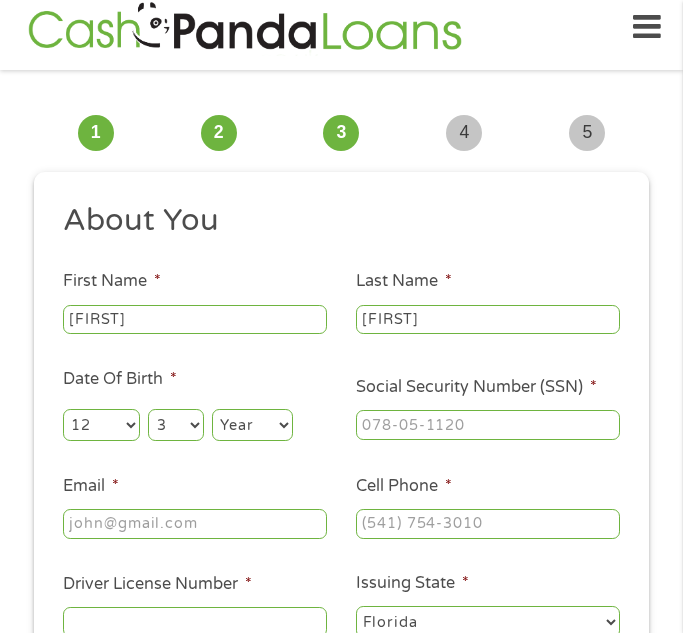 click on "Day 1 2 3 4 5 6 7 8 9 10 11 12 13 14 15 16 17 18 19 20 21 22 23 24 25 26 27 28 29 30 31" at bounding box center [175, 425] 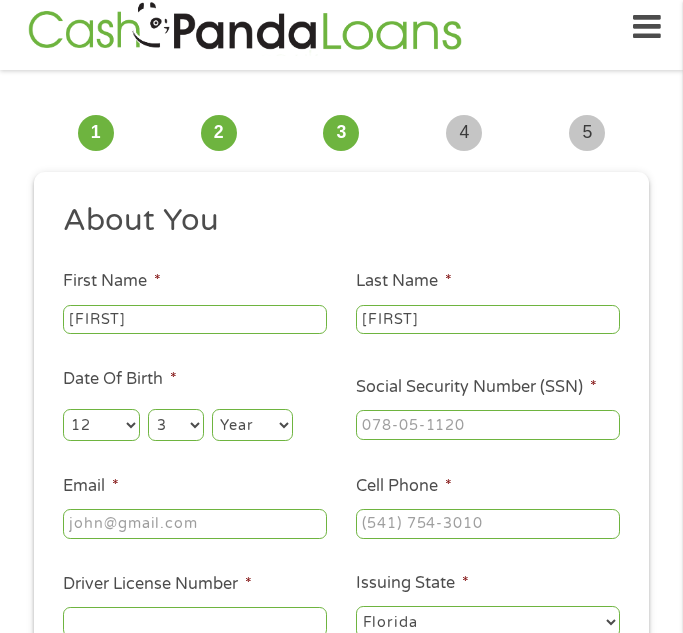 click on "Year 2007 2006 2005 2004 2003 2002 2001 2000 1999 1998 1997 1996 1995 1994 1993 1992 1991 1990 1989 1988 1987 1986 1985 1984 1983 1982 1981 1980 1979 1978 1977 1976 1975 1974 1973 1972 1971 1970 1969 1968 1967 1966 1965 1964 1963 1962 1961 1960 1959 1958 1957 1956 1955 1954 1953 1952 1951 1950 1949 1948 1947 1946 1945 1944 1943 1942 1941 1940 1939 1938 1937 1936 1935 1934 1933 1932 1931 1930 1929 1928 1927 1926 1925 1924 1923 1922 1921 1920" at bounding box center [252, 425] 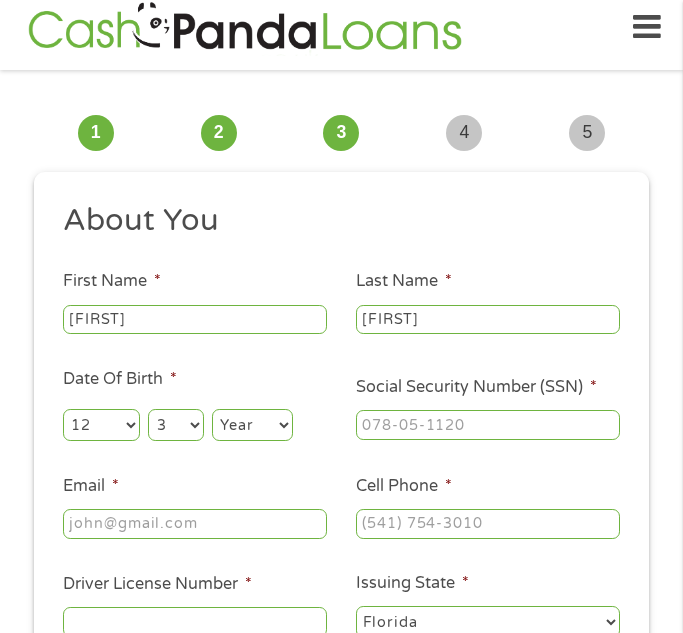 click on "Year 2007 2006 2005 2004 2003 2002 2001 2000 1999 1998 1997 1996 1995 1994 1993 1992 1991 1990 1989 1988 1987 1986 1985 1984 1983 1982 1981 1980 1979 1978 1977 1976 1975 1974 1973 1972 1971 1970 1969 1968 1967 1966 1965 1964 1963 1962 1961 1960 1959 1958 1957 1956 1955 1954 1953 1952 1951 1950 1949 1948 1947 1946 1945 1944 1943 1942 1941 1940 1939 1938 1937 1936 1935 1934 1933 1932 1931 1930 1929 1928 1927 1926 1925 1924 1923 1922 1921 1920" at bounding box center [252, 425] 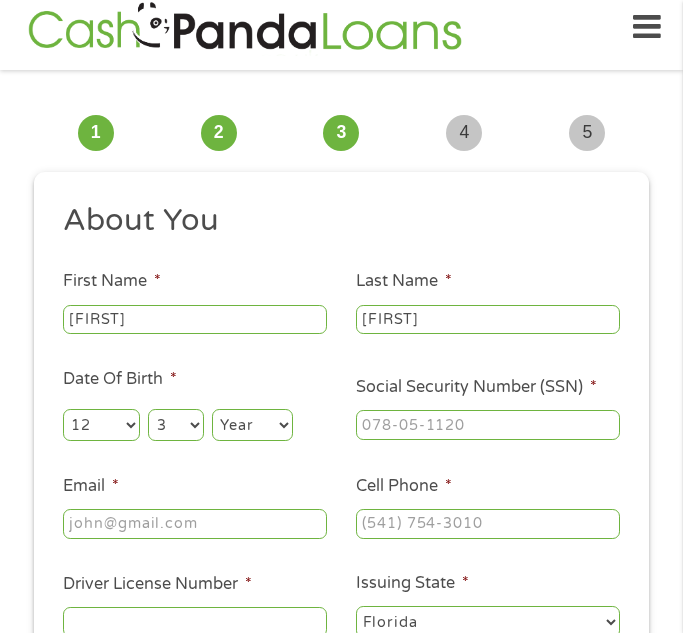select on "1972" 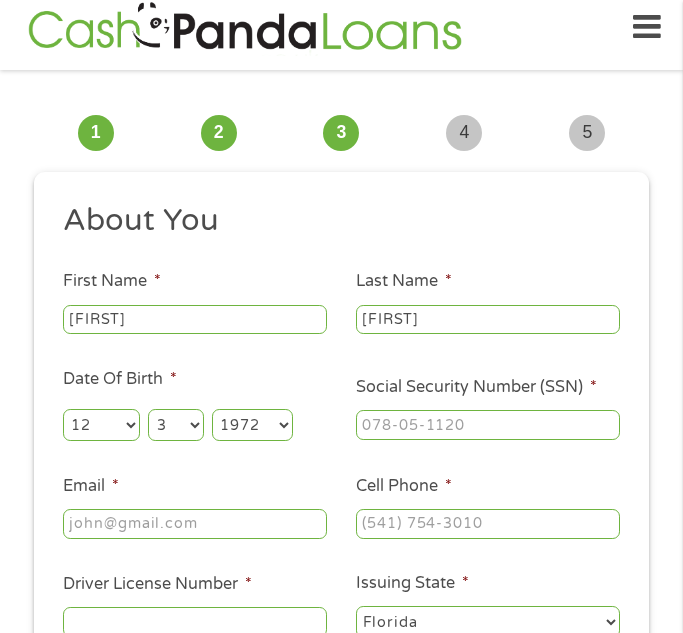 click on "Year 2007 2006 2005 2004 2003 2002 2001 2000 1999 1998 1997 1996 1995 1994 1993 1992 1991 1990 1989 1988 1987 1986 1985 1984 1983 1982 1981 1980 1979 1978 1977 1976 1975 1974 1973 1972 1971 1970 1969 1968 1967 1966 1965 1964 1963 1962 1961 1960 1959 1958 1957 1956 1955 1954 1953 1952 1951 1950 1949 1948 1947 1946 1945 1944 1943 1942 1941 1940 1939 1938 1937 1936 1935 1934 1933 1932 1931 1930 1929 1928 1927 1926 1925 1924 1923 1922 1921 1920" at bounding box center (252, 425) 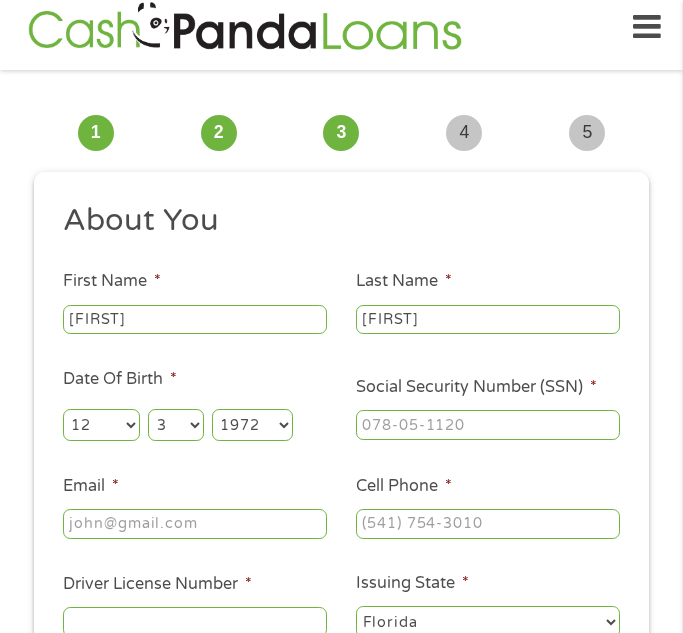 click on "Year 2007 2006 2005 2004 2003 2002 2001 2000 1999 1998 1997 1996 1995 1994 1993 1992 1991 1990 1989 1988 1987 1986 1985 1984 1983 1982 1981 1980 1979 1978 1977 1976 1975 1974 1973 1972 1971 1970 1969 1968 1967 1966 1965 1964 1963 1962 1961 1960 1959 1958 1957 1956 1955 1954 1953 1952 1951 1950 1949 1948 1947 1946 1945 1944 1943 1942 1941 1940 1939 1938 1937 1936 1935 1934 1933 1932 1931 1930 1929 1928 1927 1926 1925 1924 1923 1922 1921 1920" at bounding box center (252, 425) 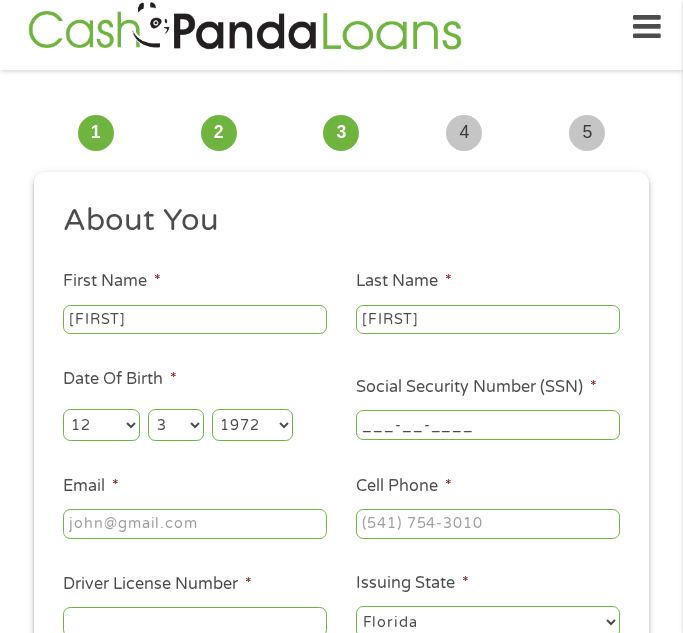 click on "___-__-____" at bounding box center [488, 425] 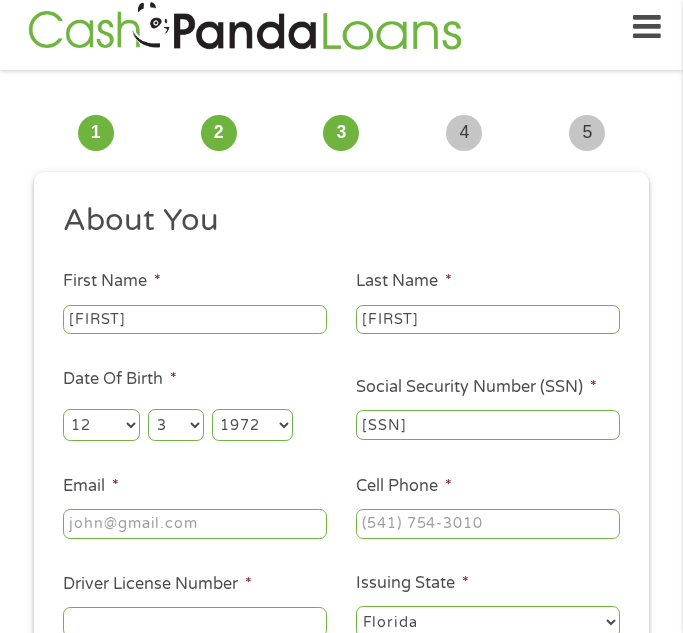 type on "122-58-1340" 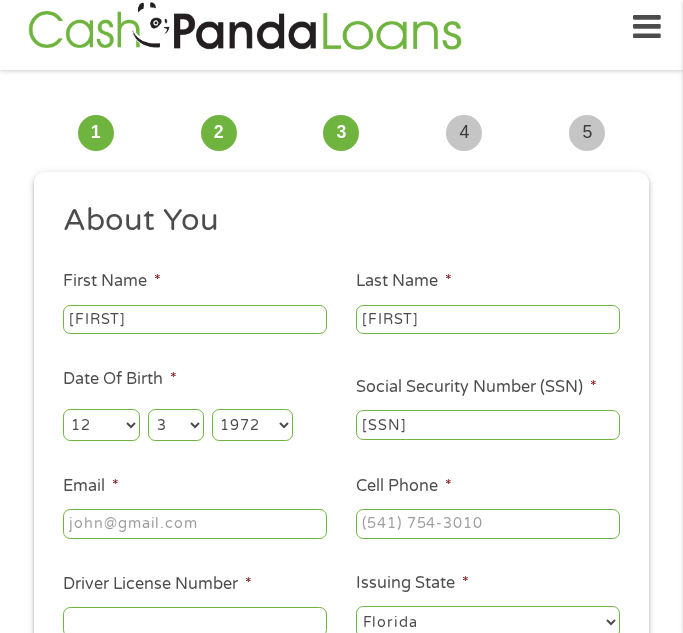 click on "122-58-1340" at bounding box center (488, 425) 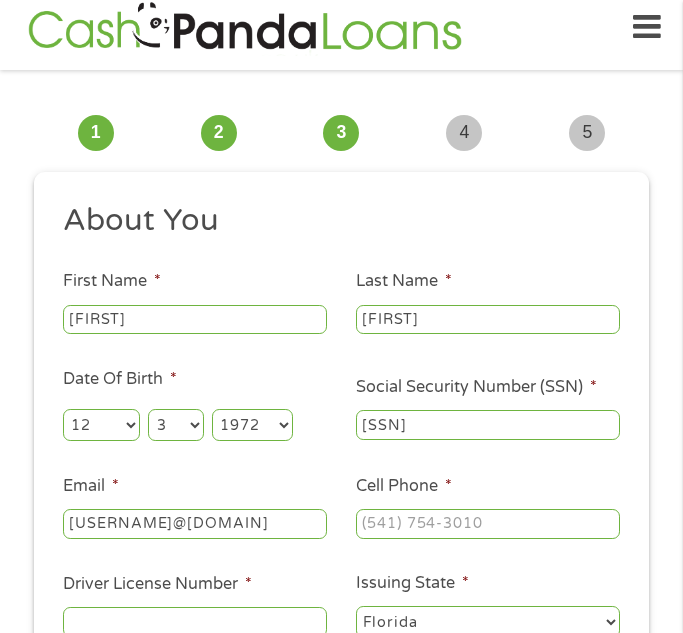 type on "webbbarbara08@gmail.com" 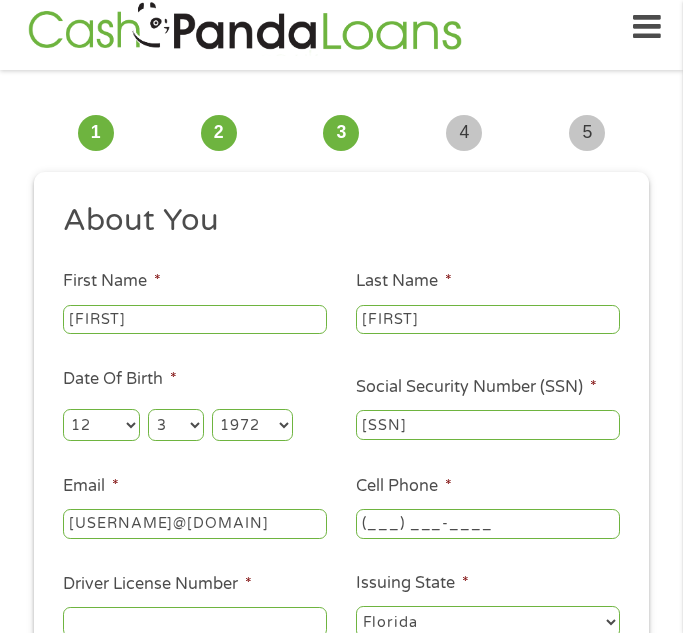 click on "(___) ___-____" at bounding box center (488, 524) 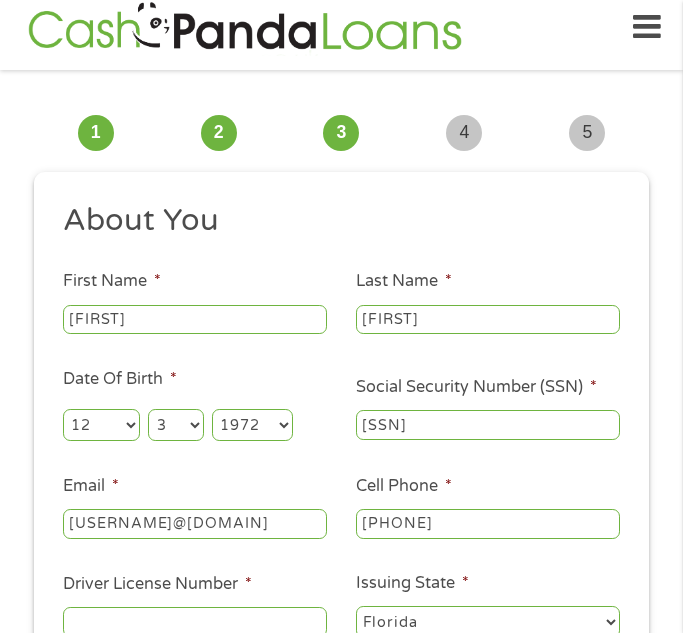 scroll, scrollTop: 4, scrollLeft: 0, axis: vertical 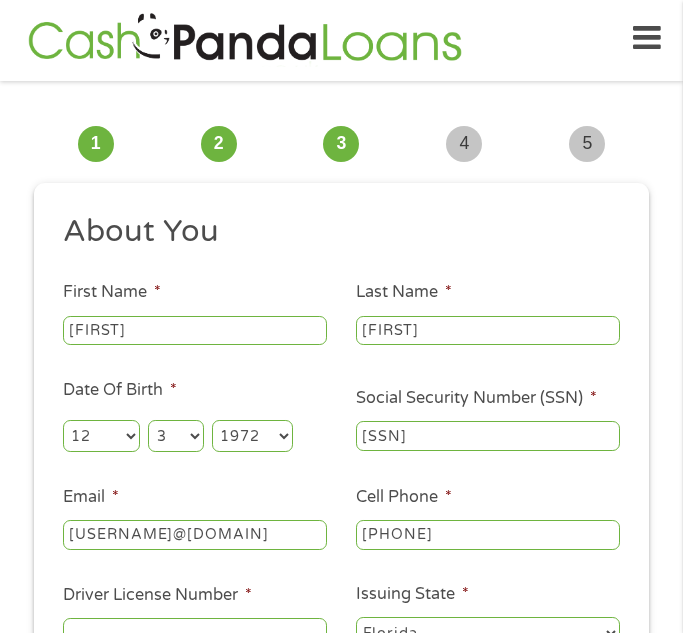 type on "(813) 325-7789" 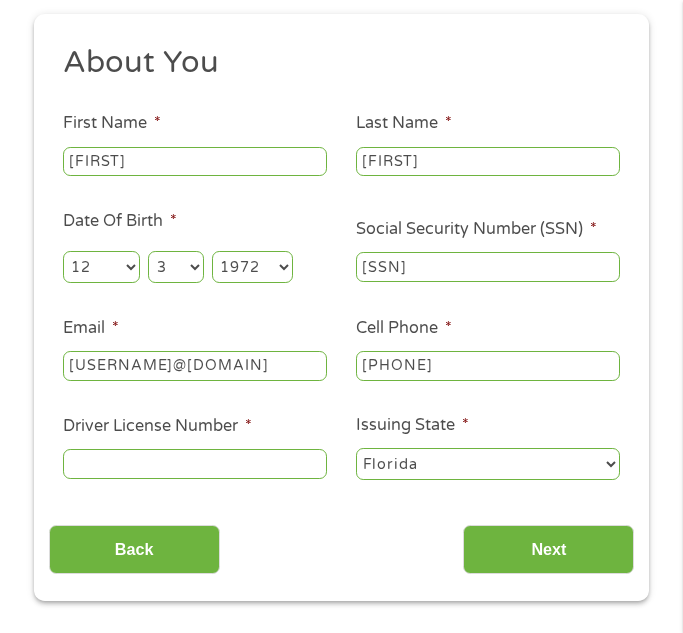 scroll, scrollTop: 178, scrollLeft: 0, axis: vertical 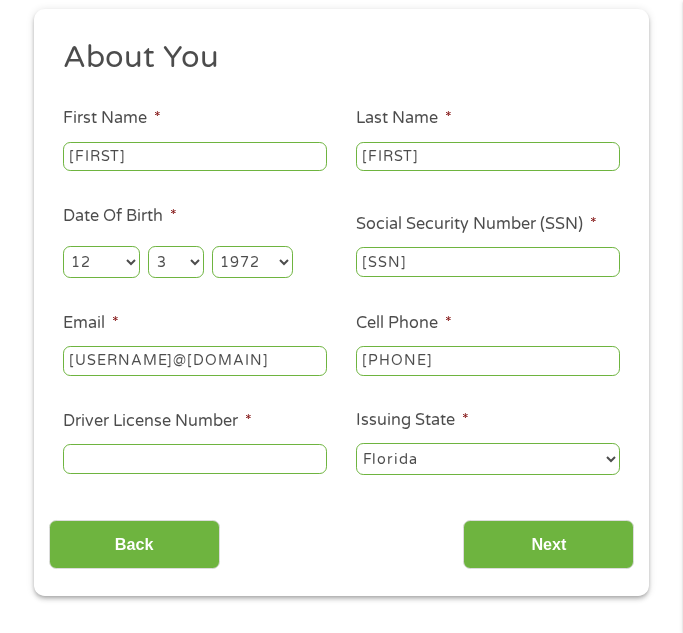 click on "Driver License Number *" at bounding box center (195, 459) 